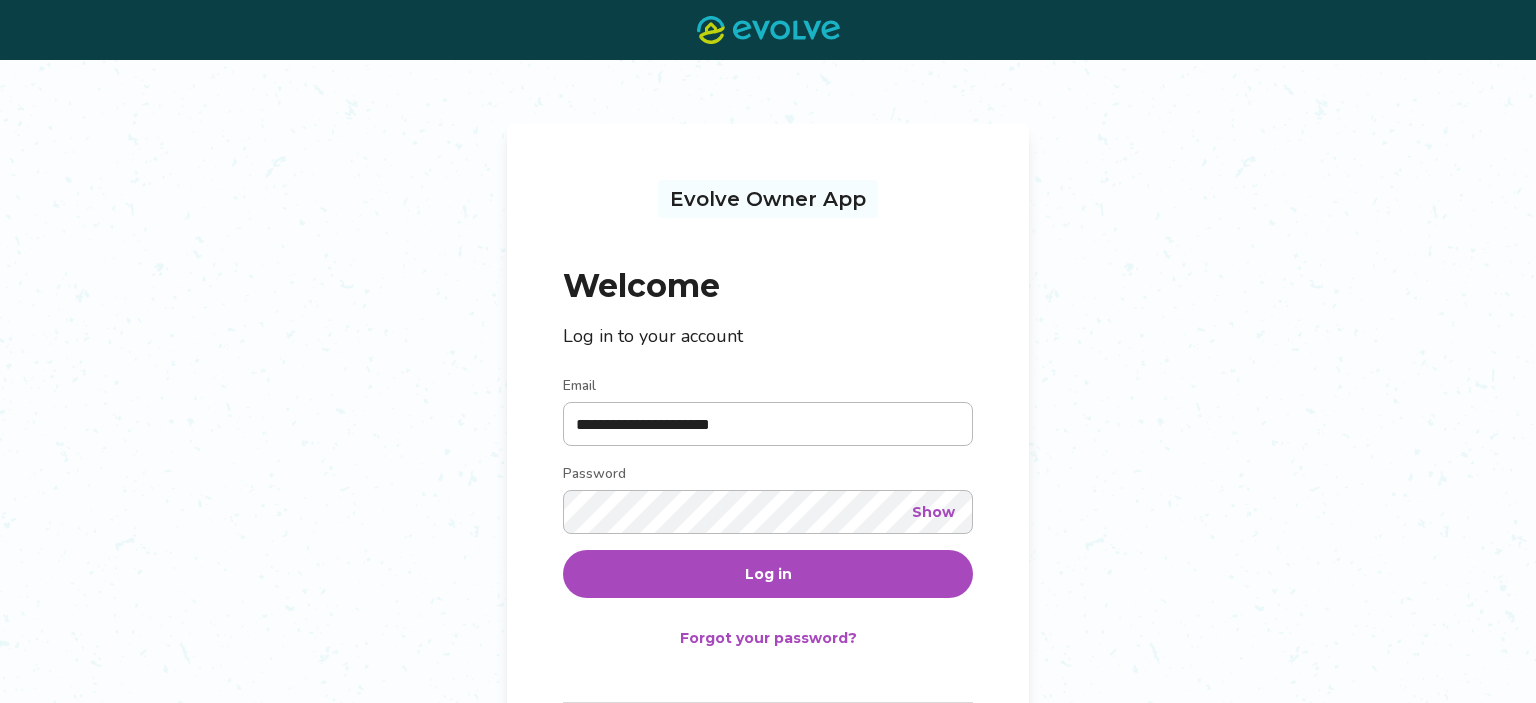 scroll, scrollTop: 0, scrollLeft: 0, axis: both 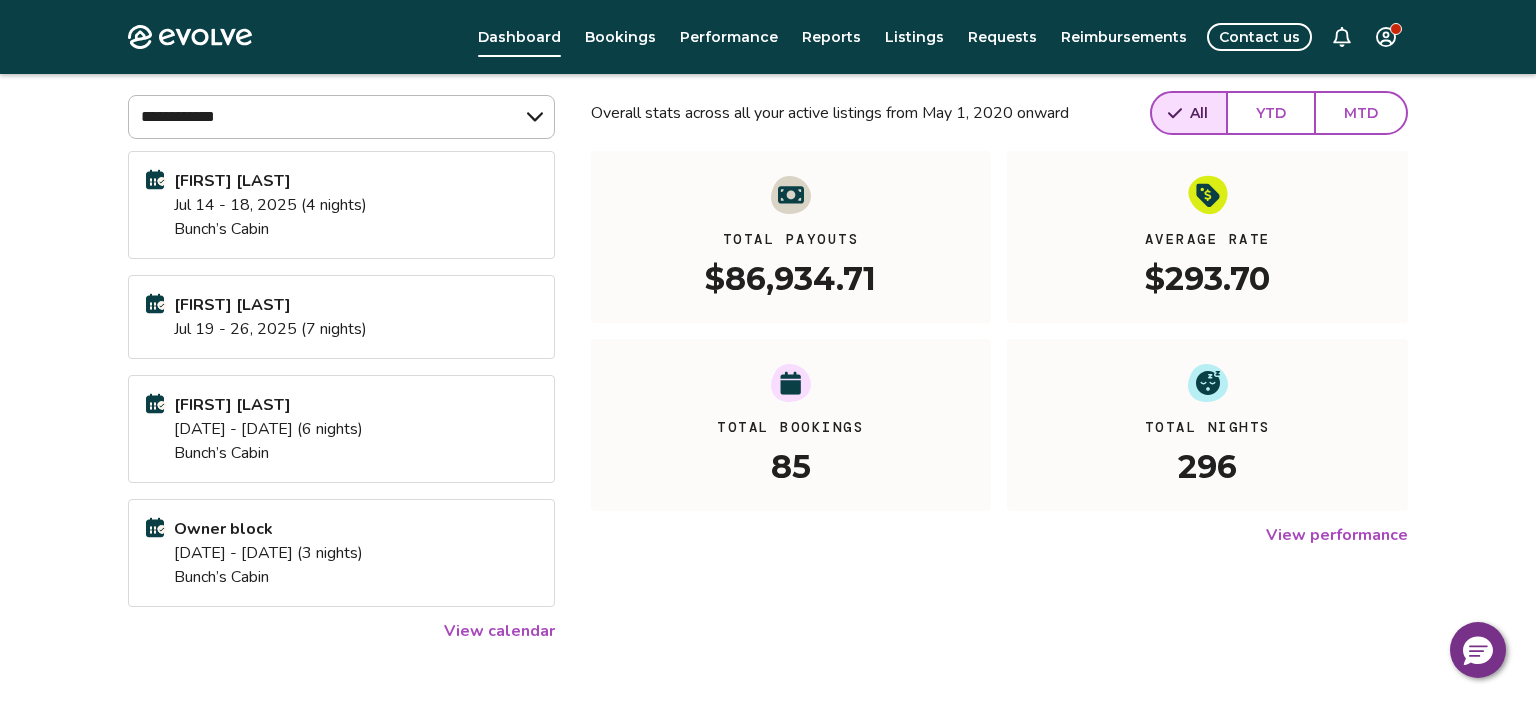 click on "View calendar" at bounding box center (499, 631) 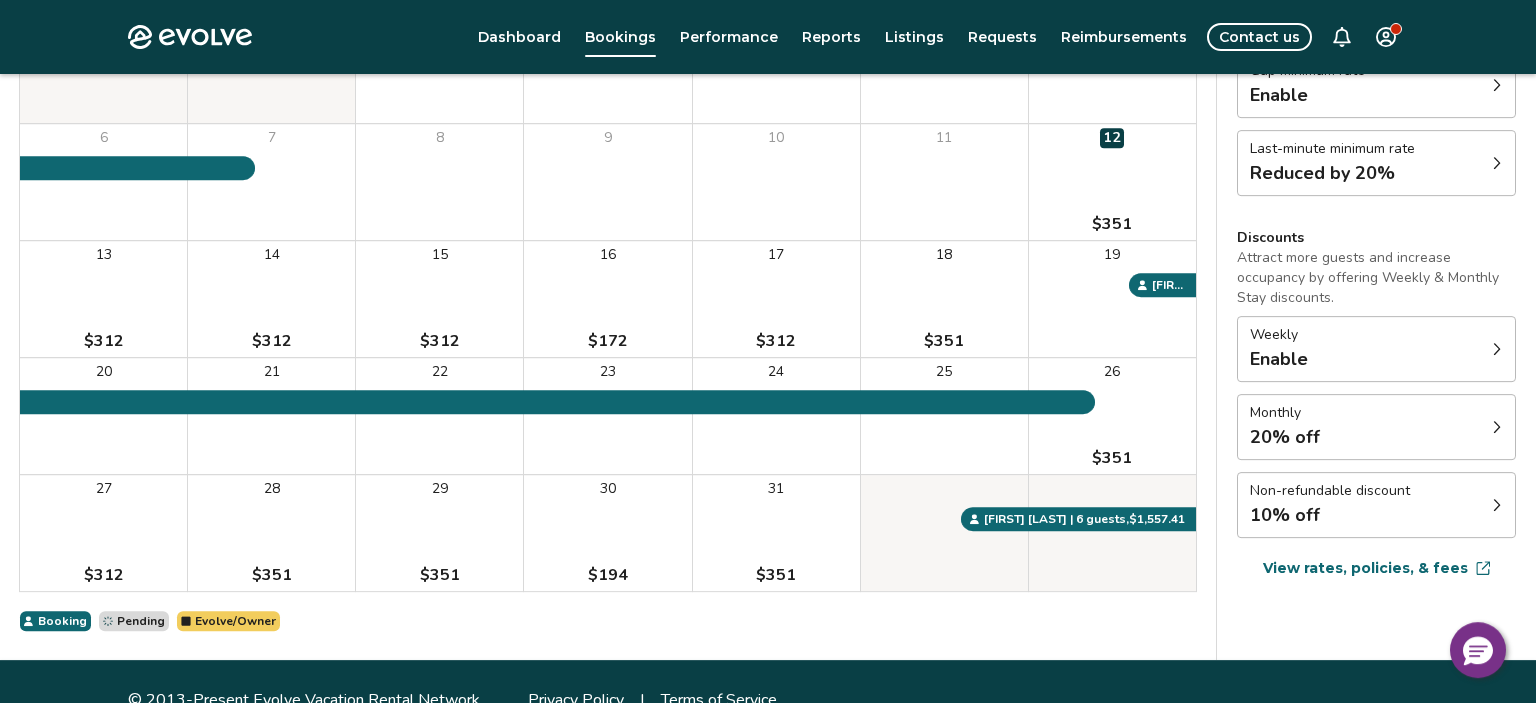 scroll, scrollTop: 316, scrollLeft: 0, axis: vertical 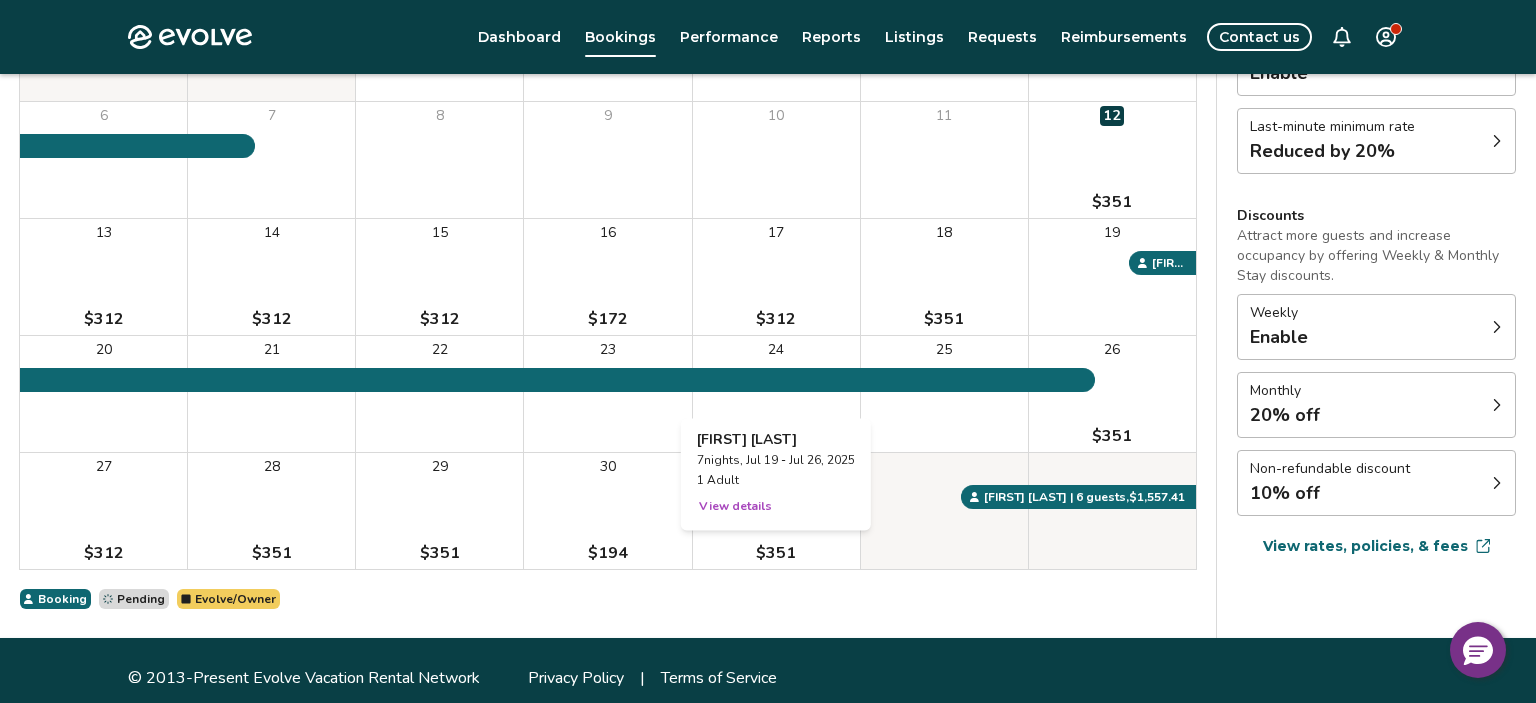 click on "24" at bounding box center (776, 394) 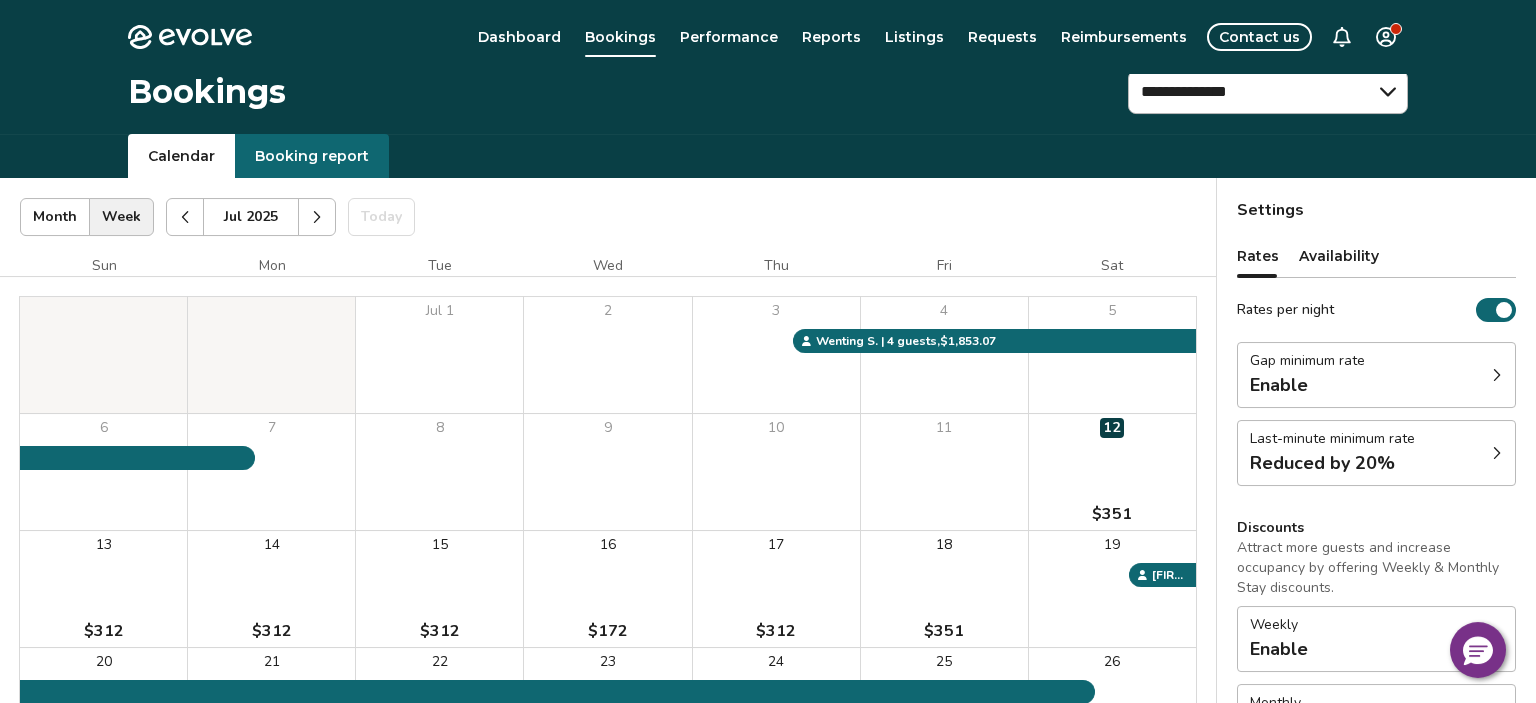 scroll, scrollTop: 0, scrollLeft: 0, axis: both 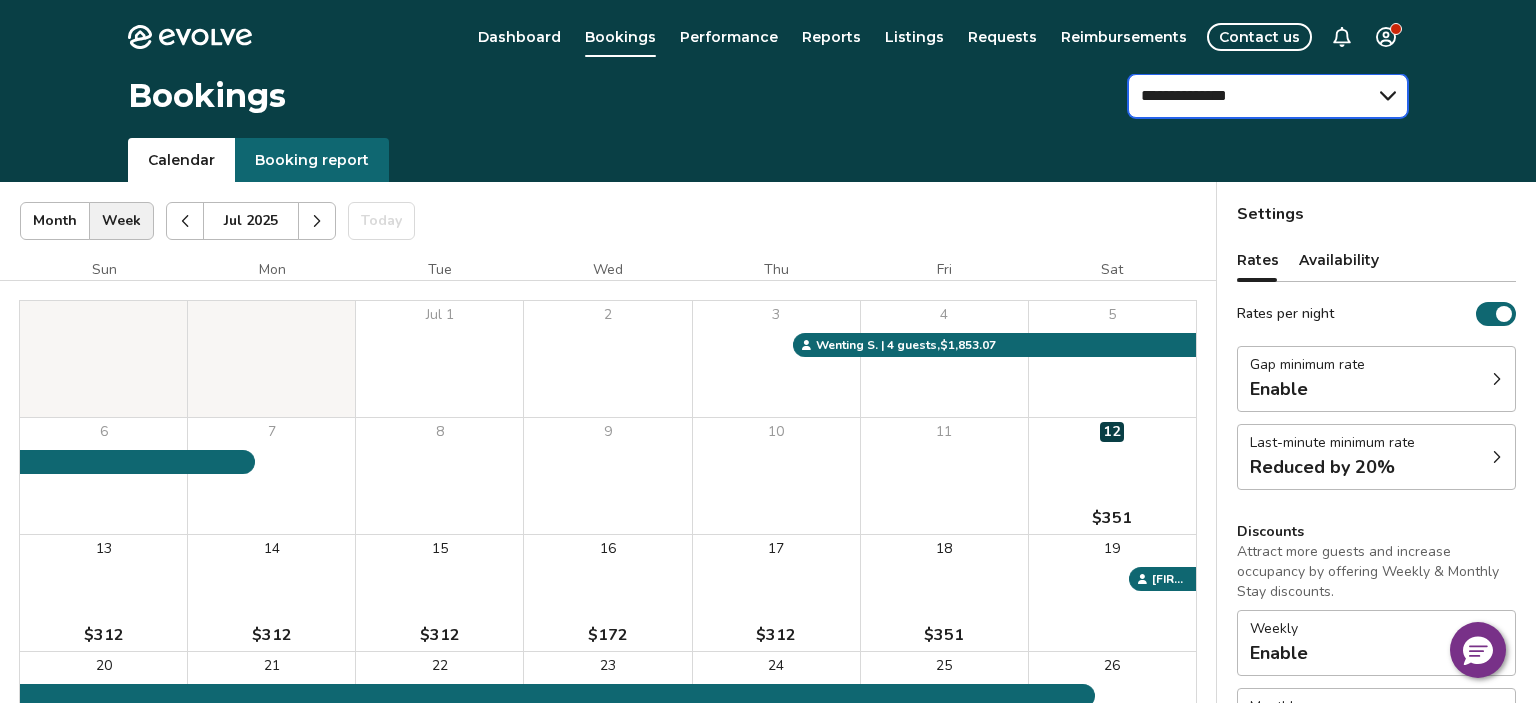 click on "**********" at bounding box center (1268, 96) 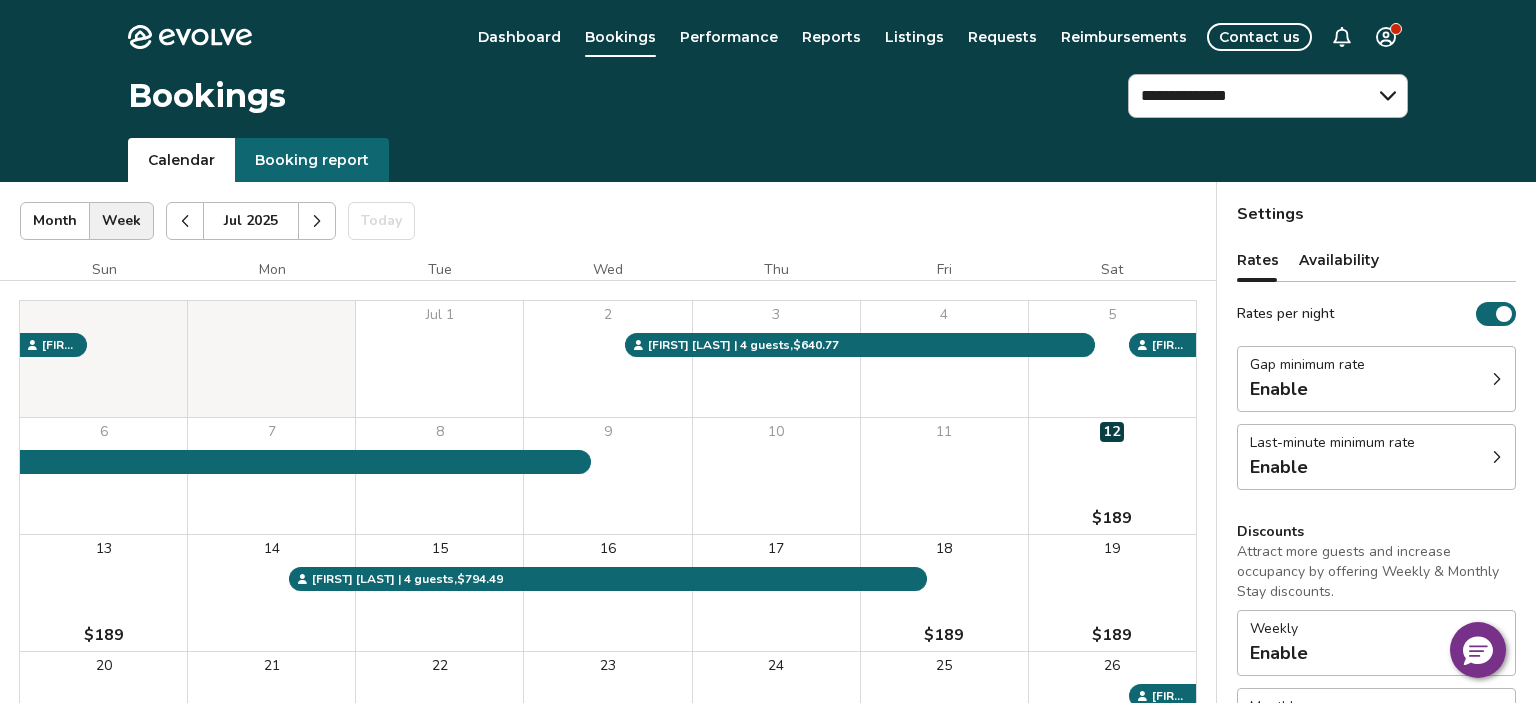 click on "15" at bounding box center (439, 593) 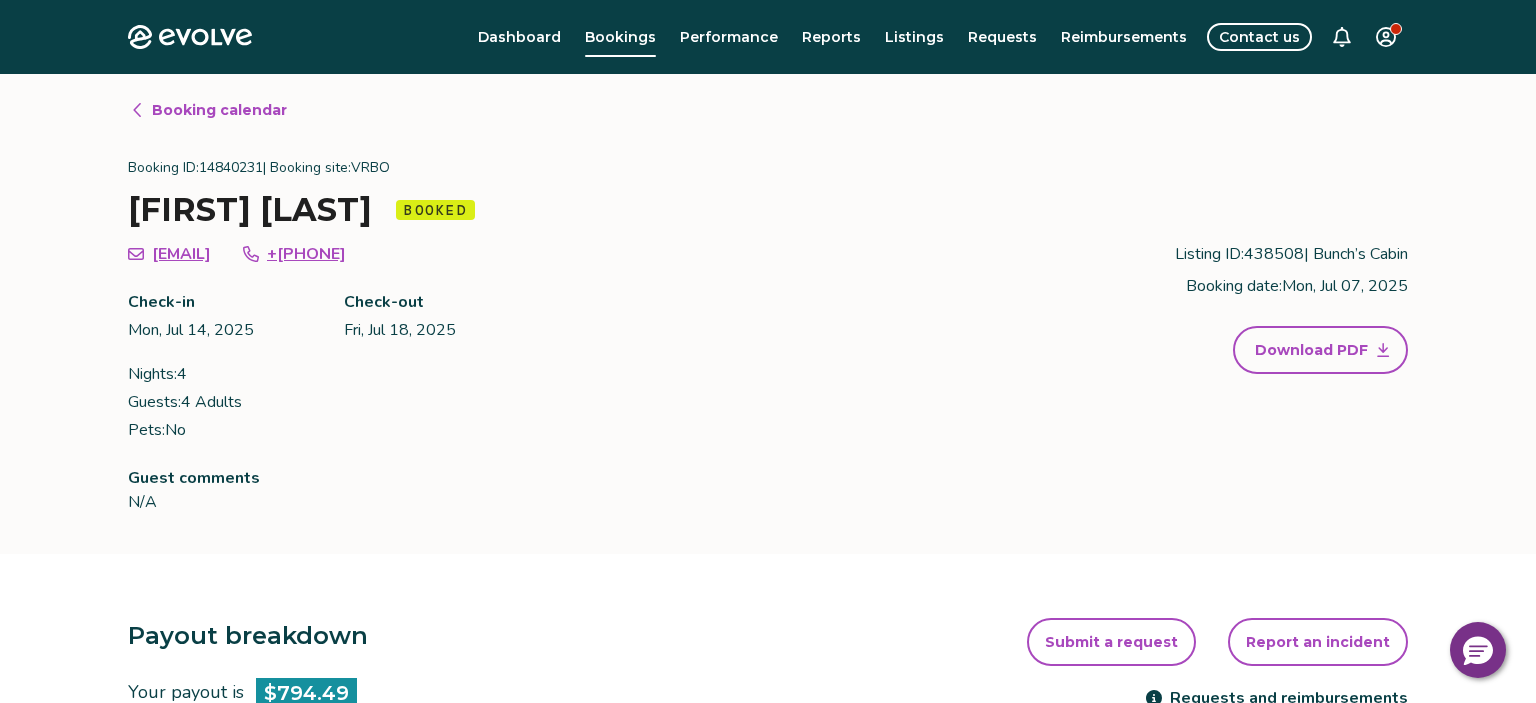 select on "**********" 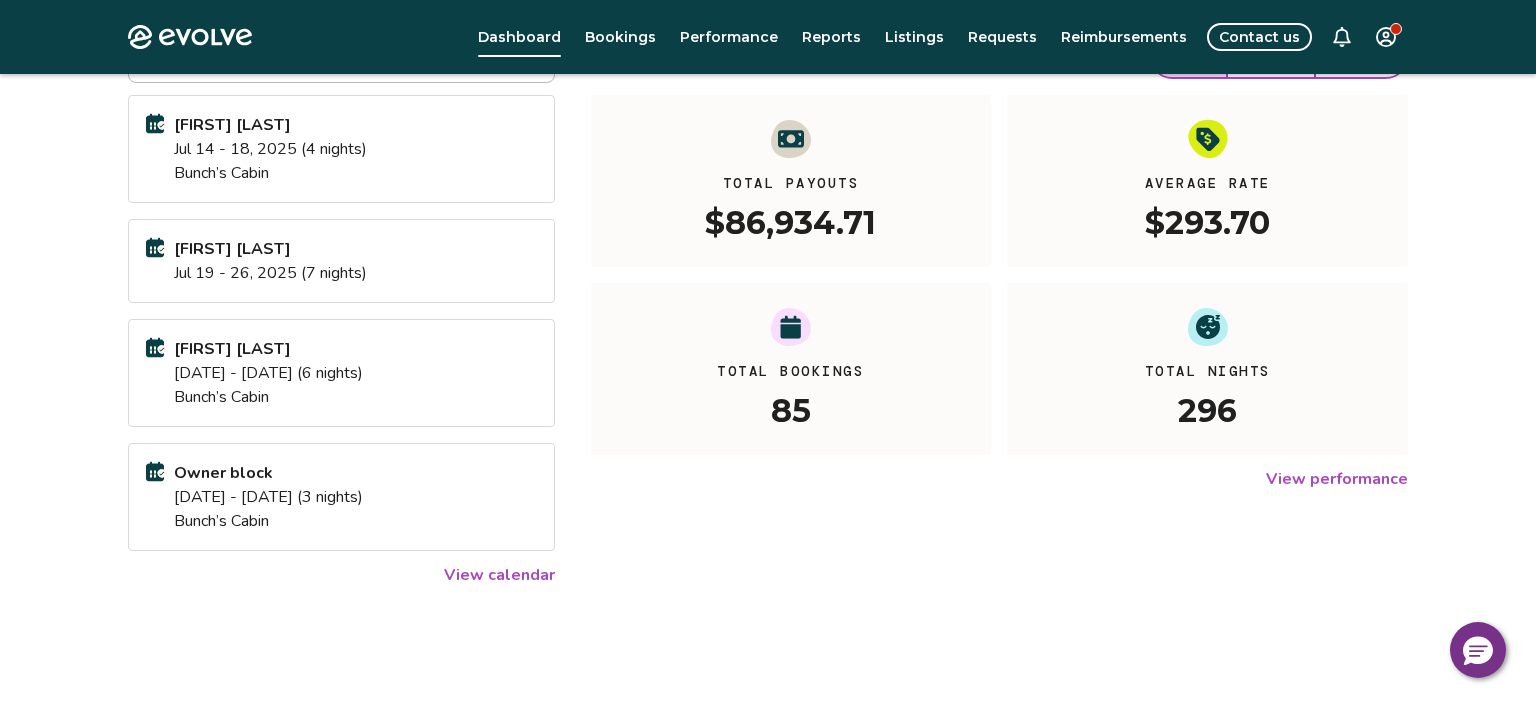 scroll, scrollTop: 266, scrollLeft: 0, axis: vertical 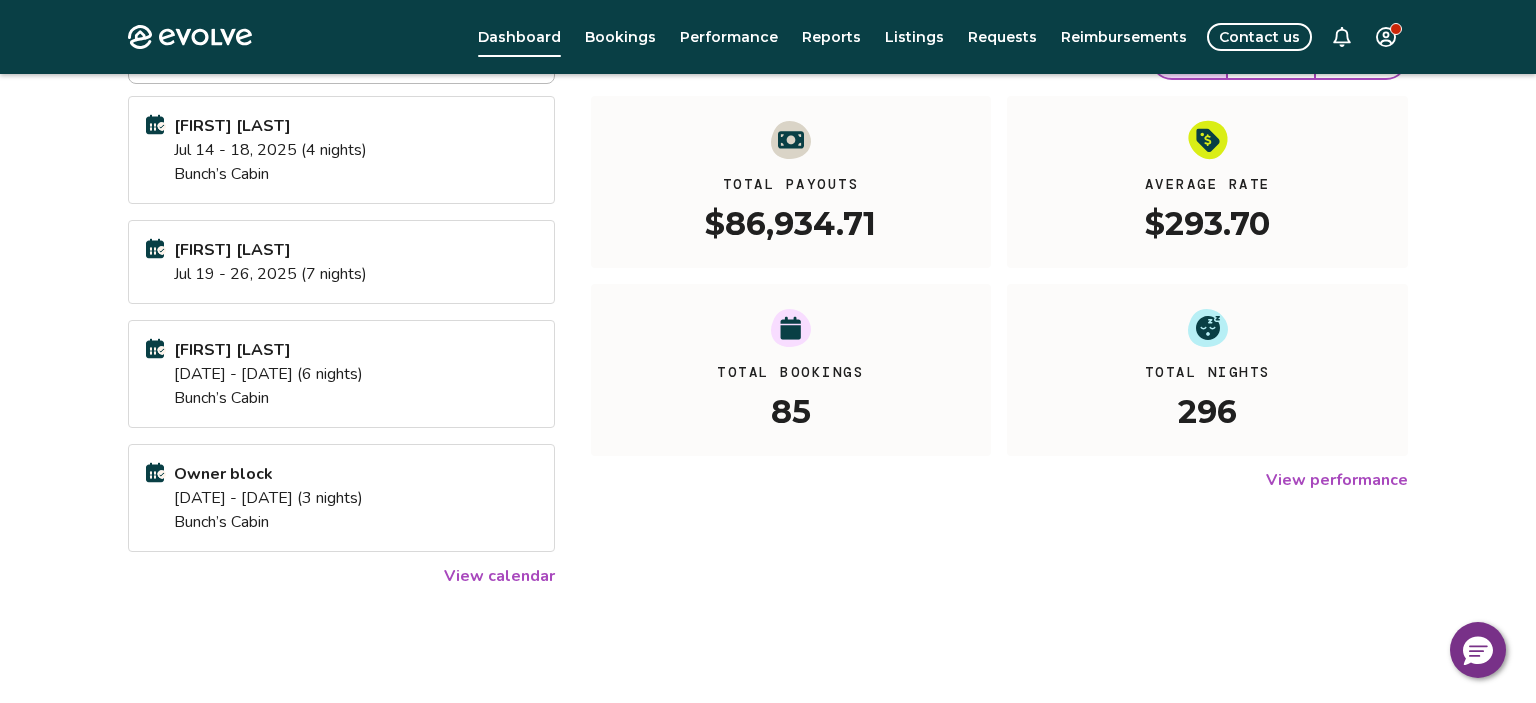 click on "[FIRST] [LAST]" at bounding box center [270, 250] 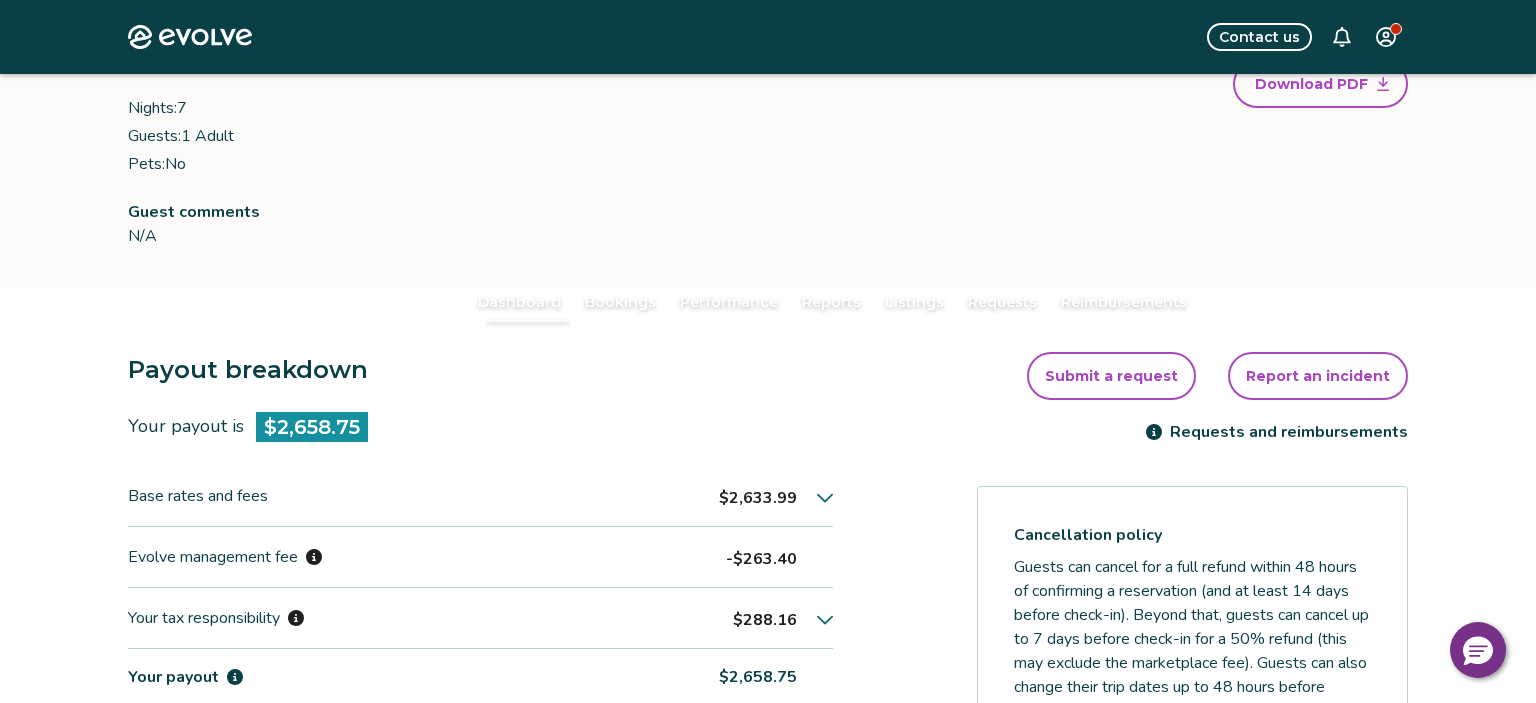 scroll, scrollTop: 0, scrollLeft: 0, axis: both 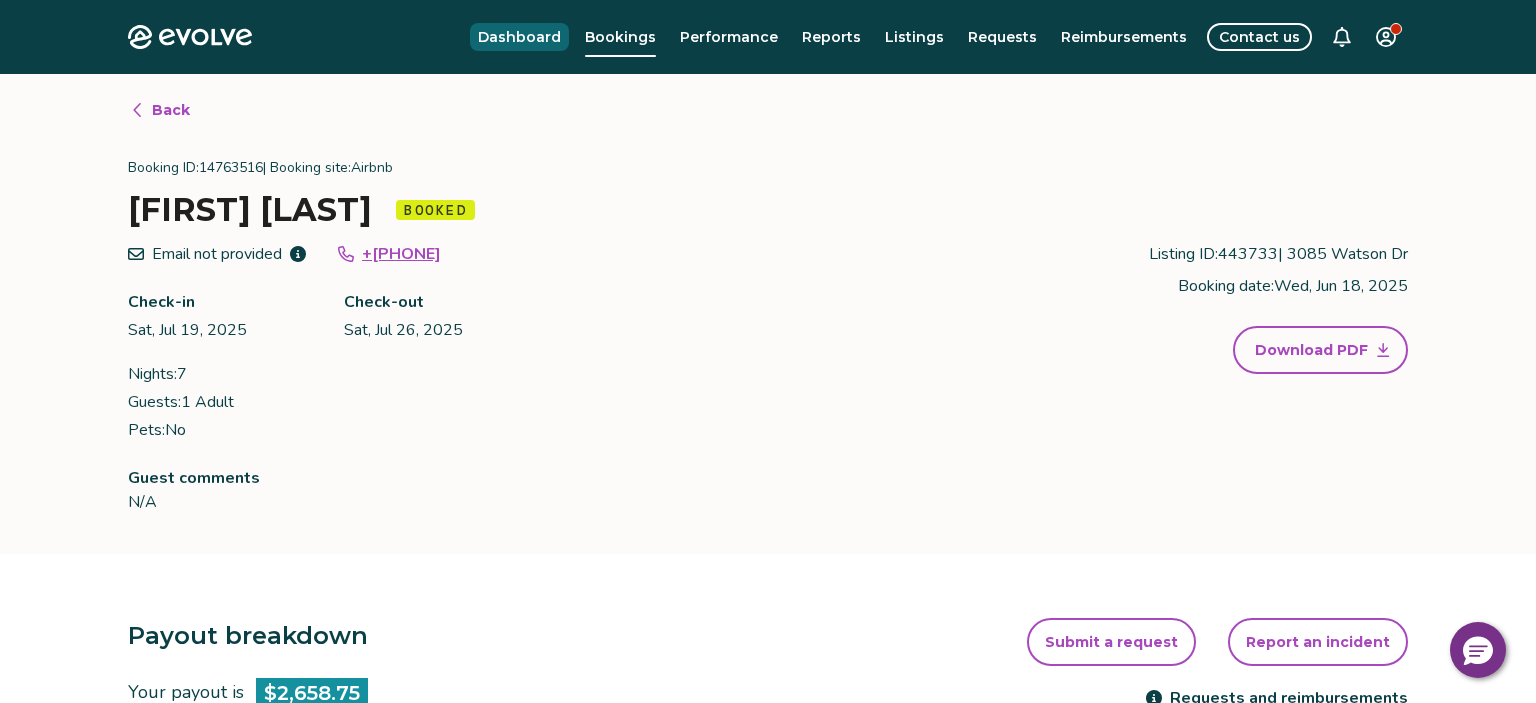 click on "Dashboard" at bounding box center (519, 37) 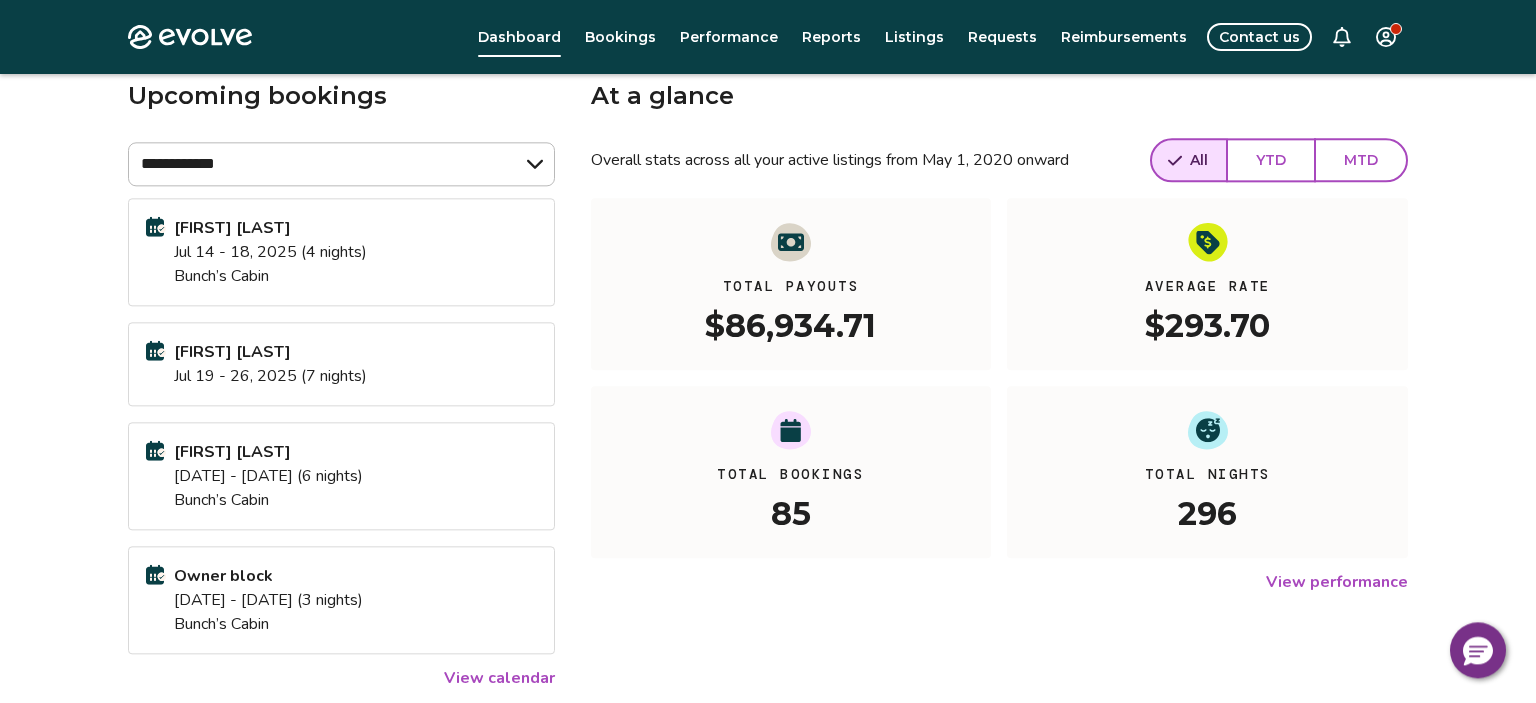 scroll, scrollTop: 0, scrollLeft: 0, axis: both 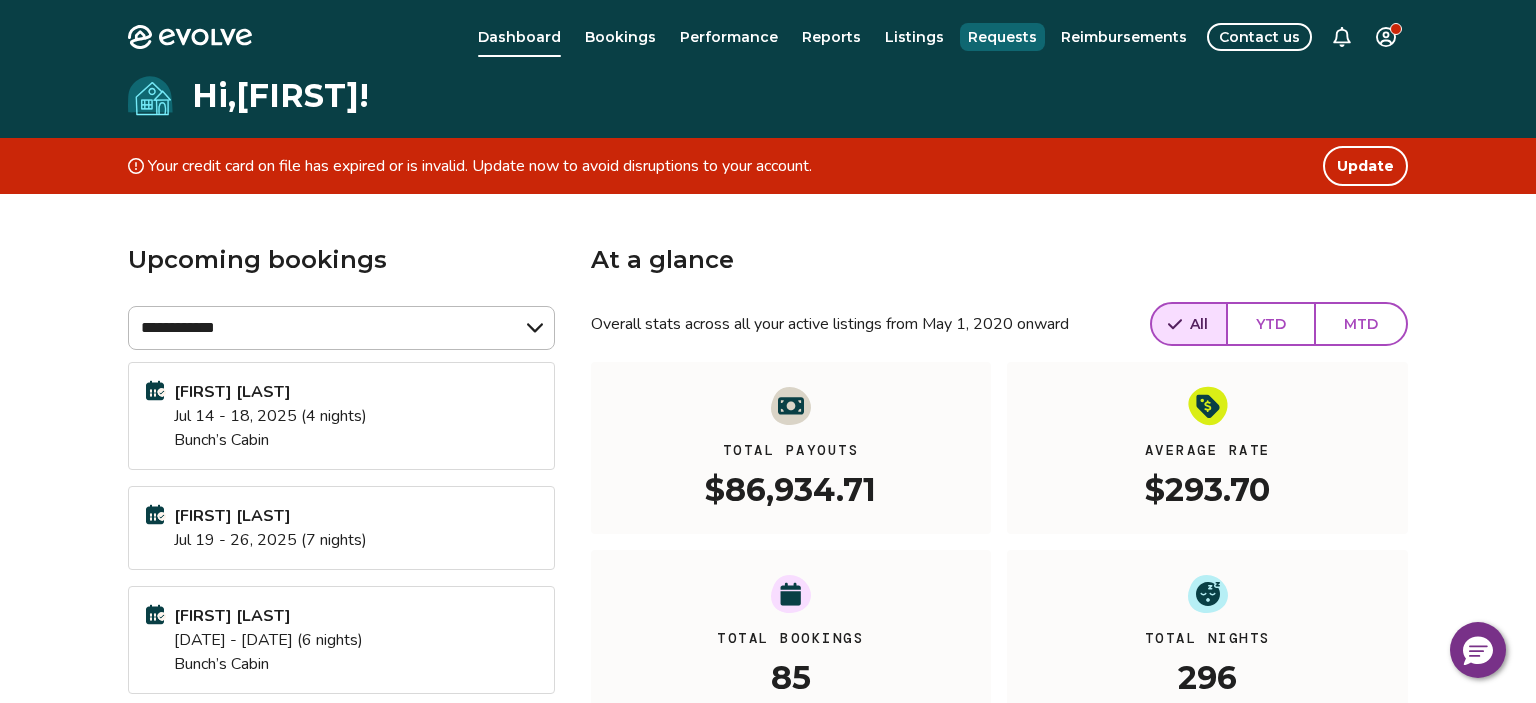 click on "Requests" at bounding box center [1002, 37] 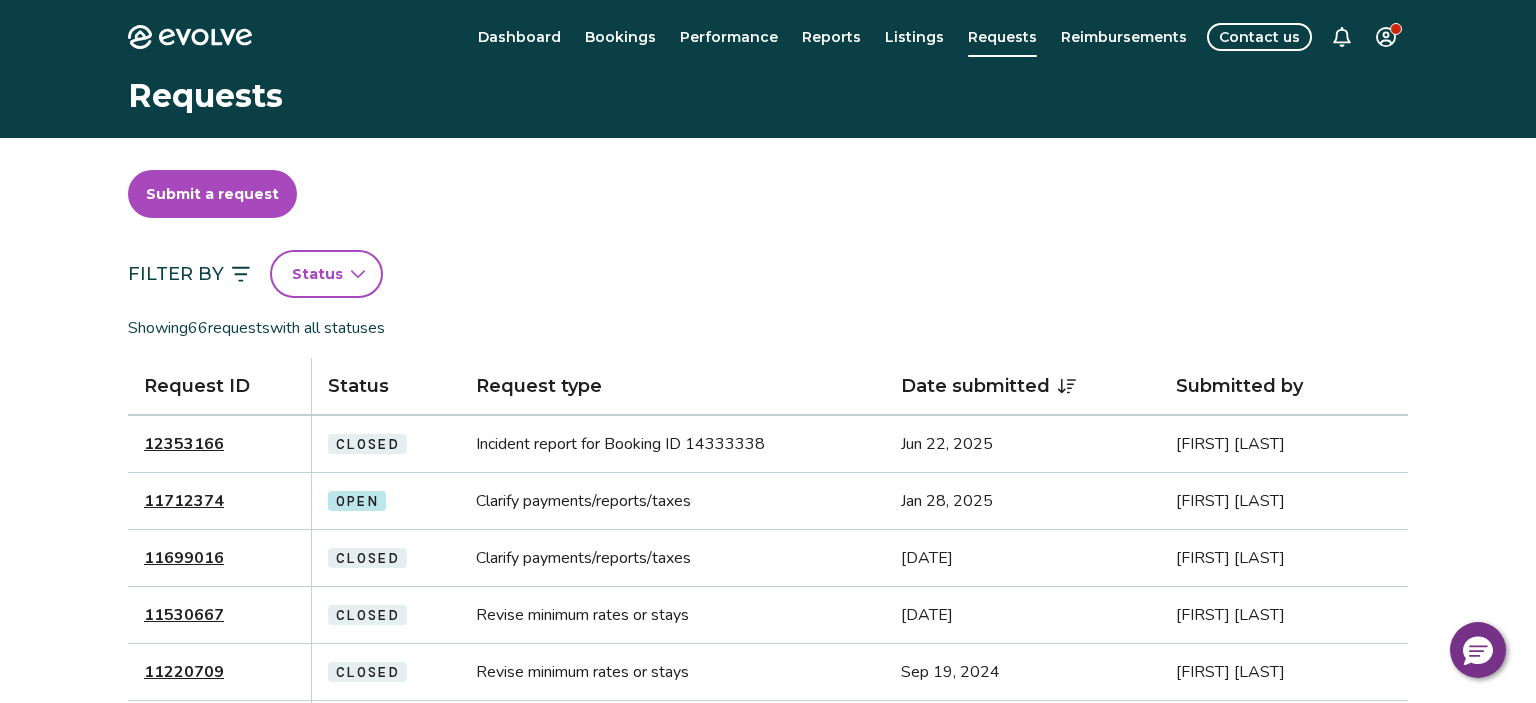 click on "Clarify payments/reports/taxes" at bounding box center (673, 501) 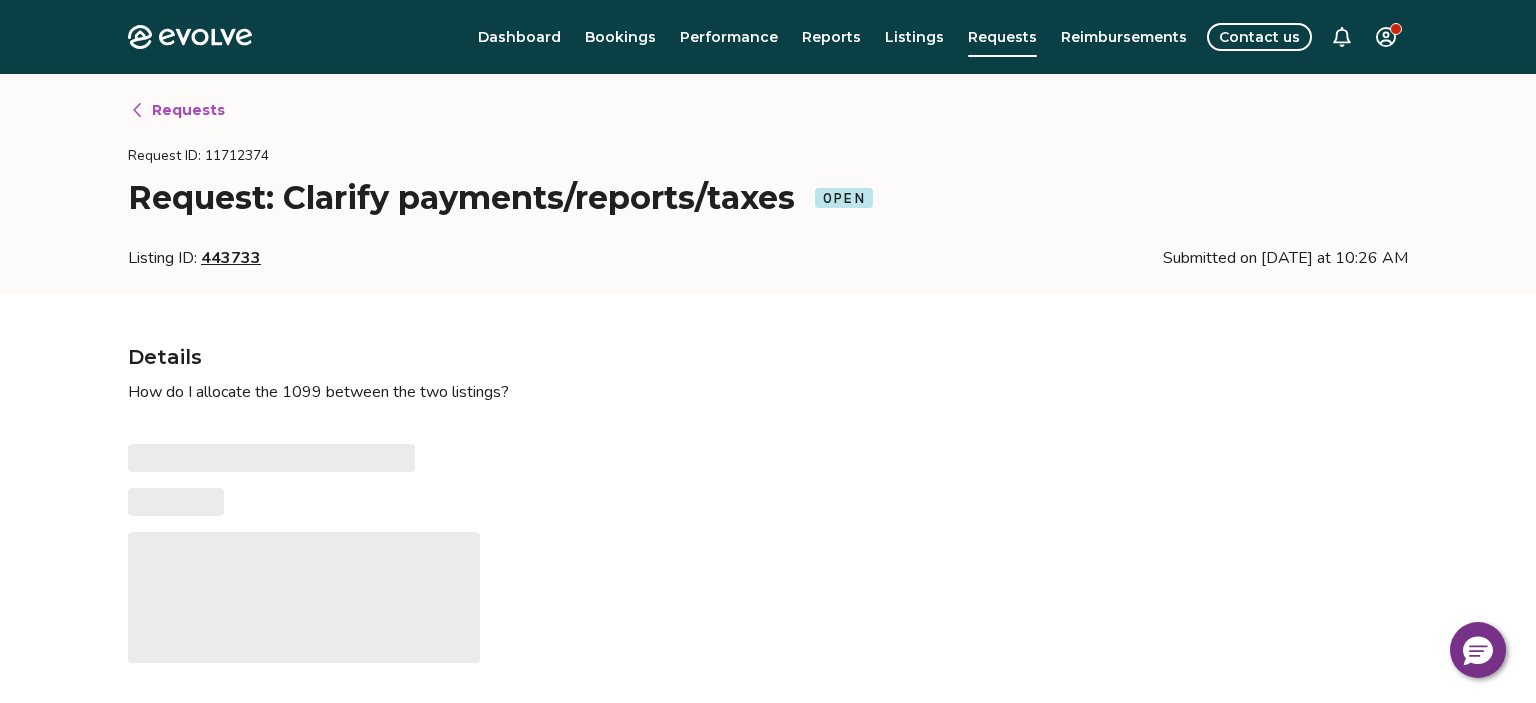 type on "*" 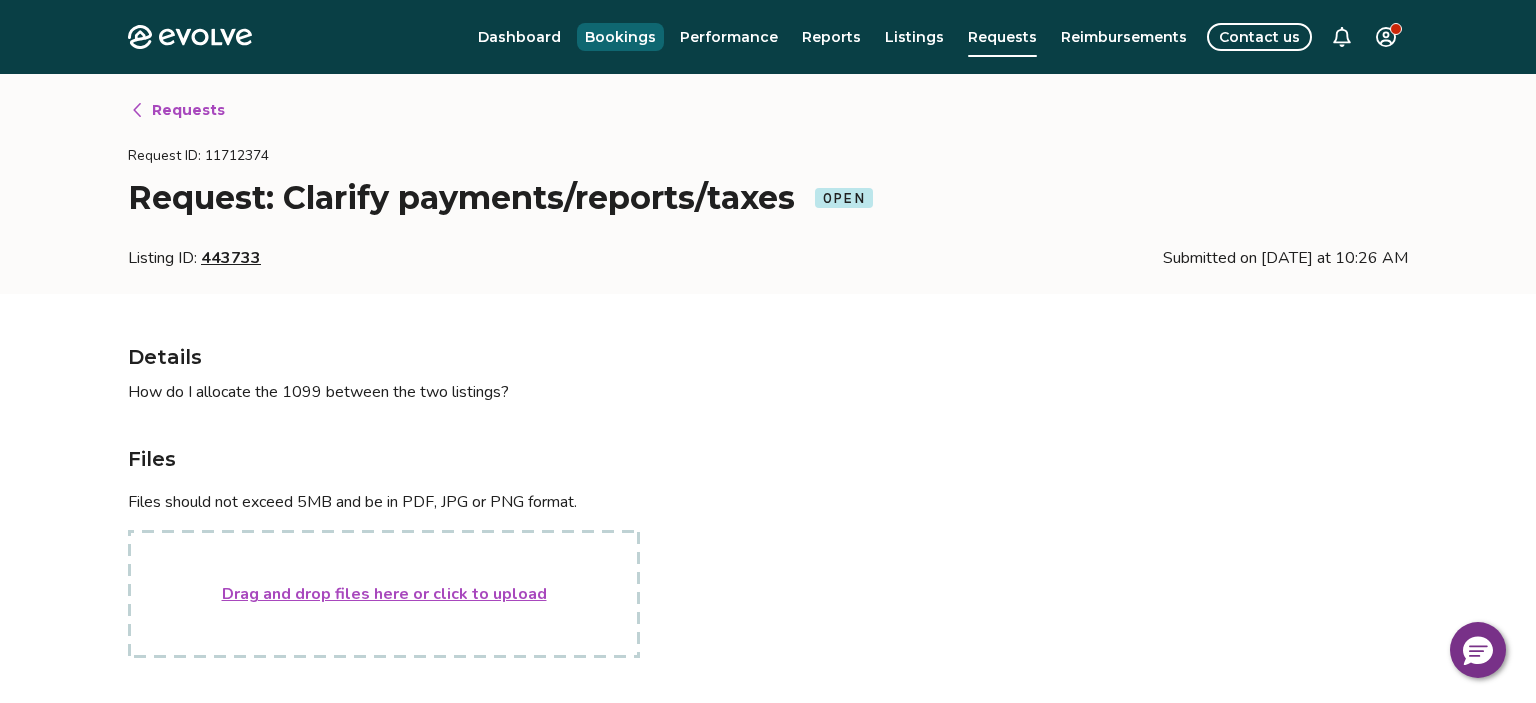 click on "Bookings" at bounding box center [620, 37] 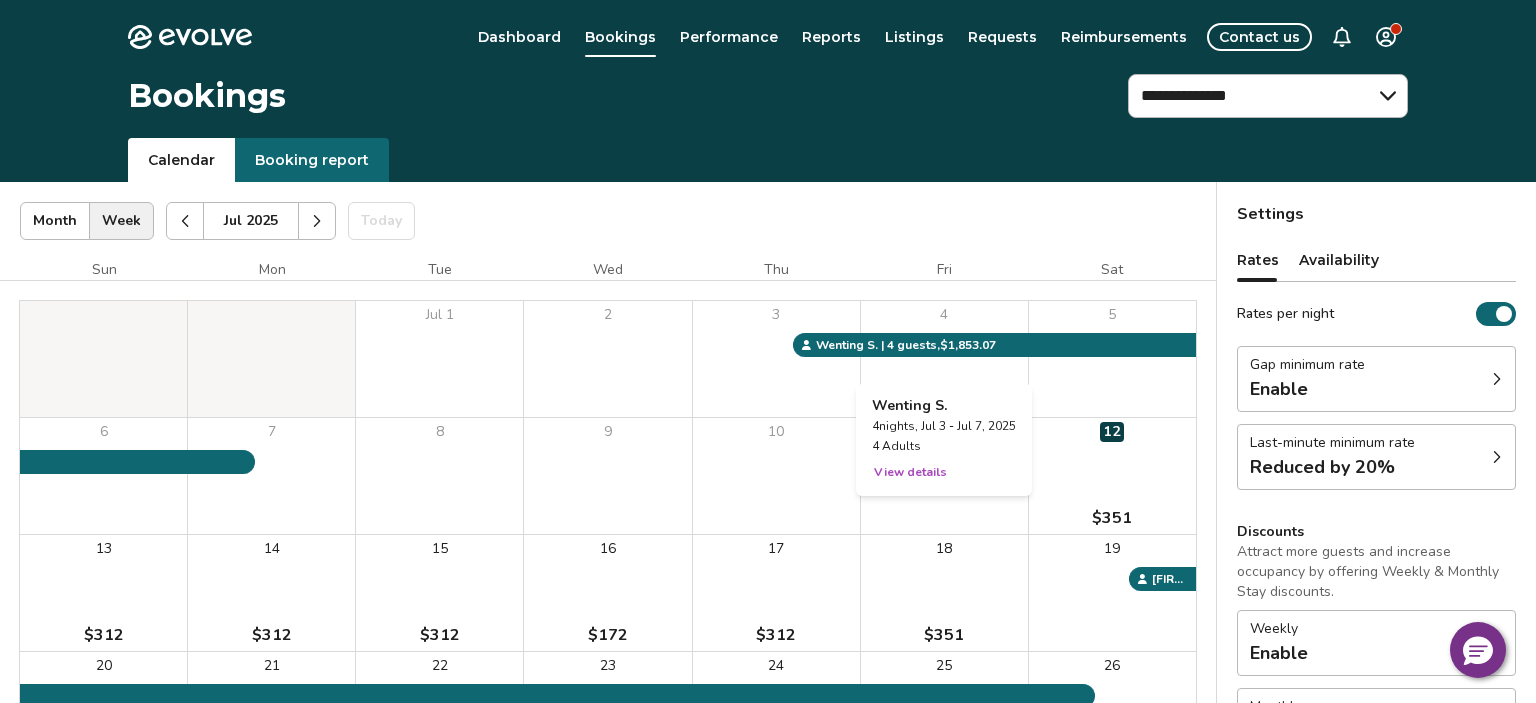 click on "4" at bounding box center [944, 359] 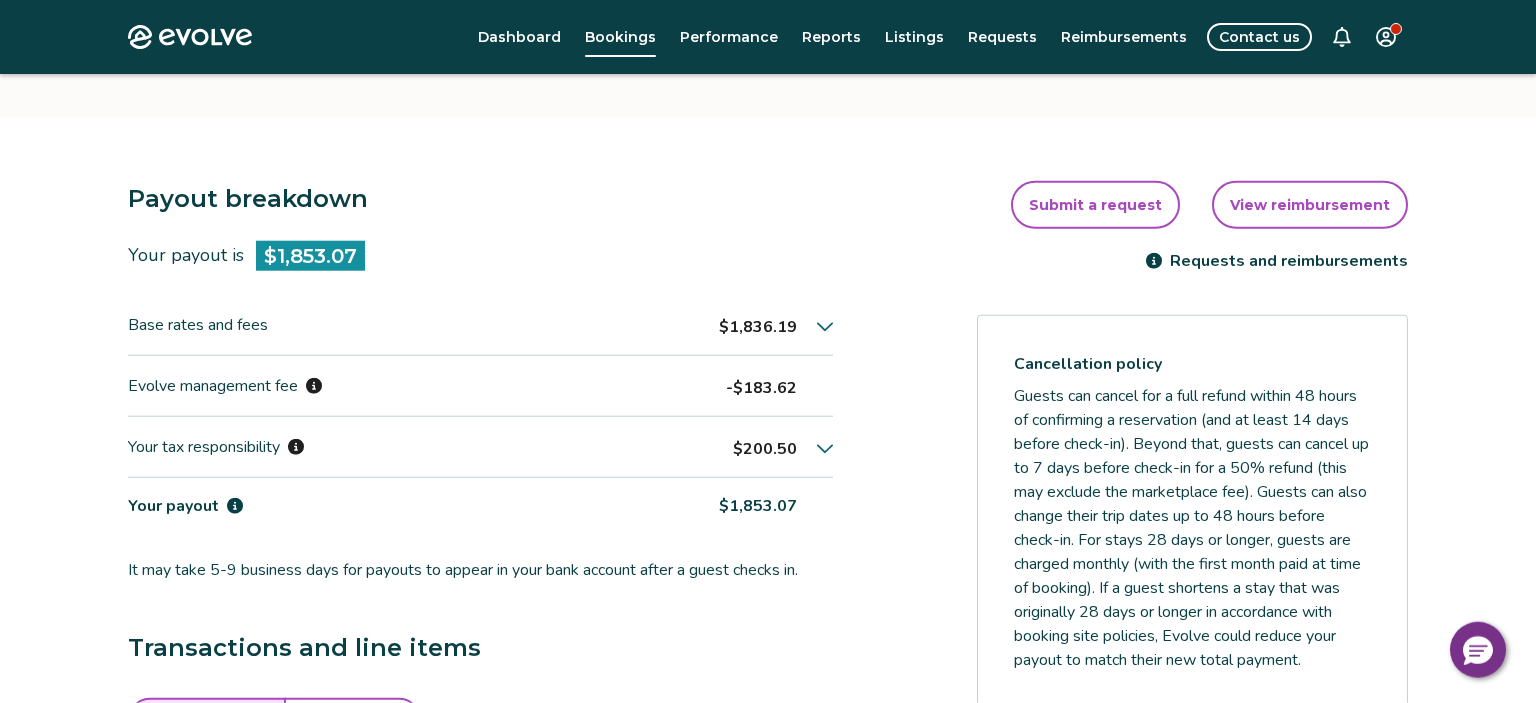scroll, scrollTop: 333, scrollLeft: 0, axis: vertical 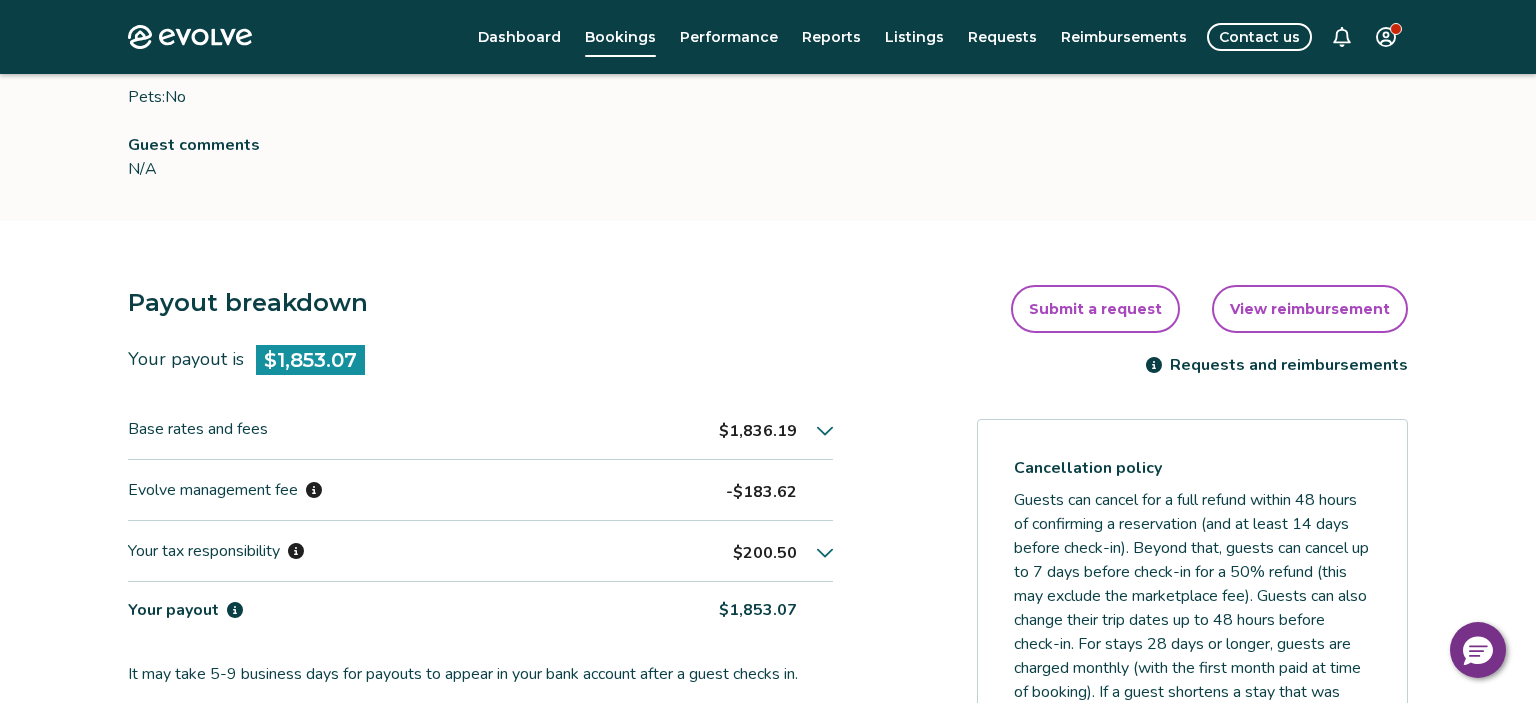 click on "View reimbursement" at bounding box center (1310, 309) 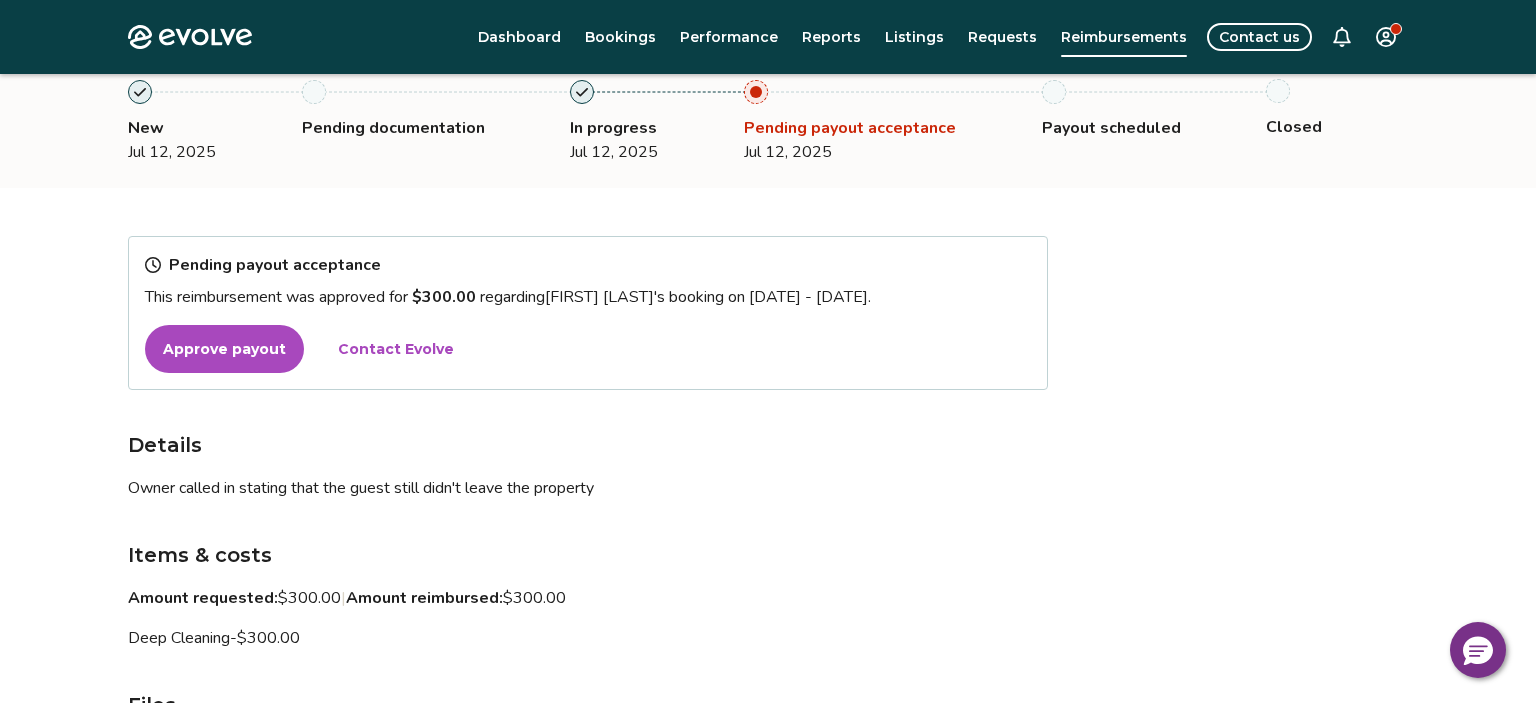 scroll, scrollTop: 105, scrollLeft: 0, axis: vertical 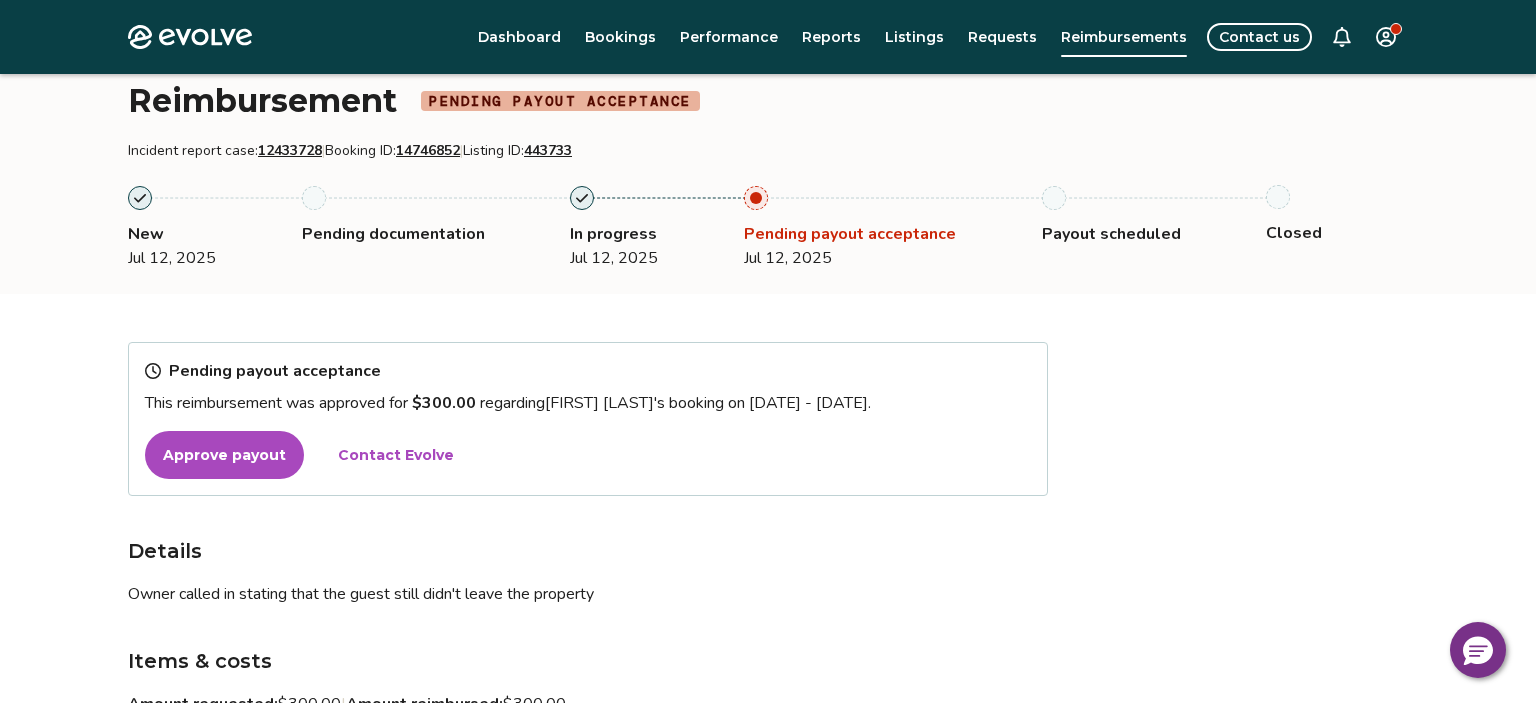 click on "Approve payout" at bounding box center [224, 455] 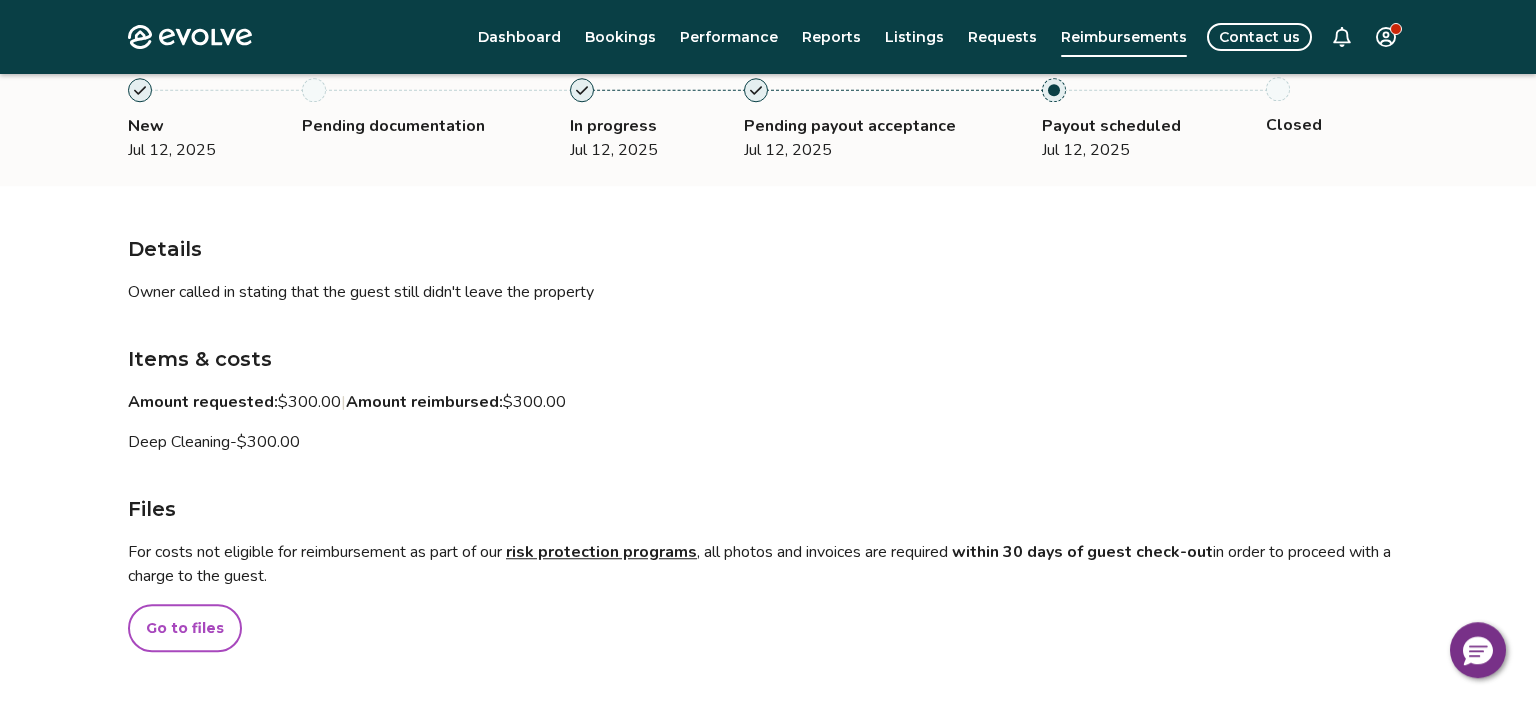 scroll, scrollTop: 211, scrollLeft: 0, axis: vertical 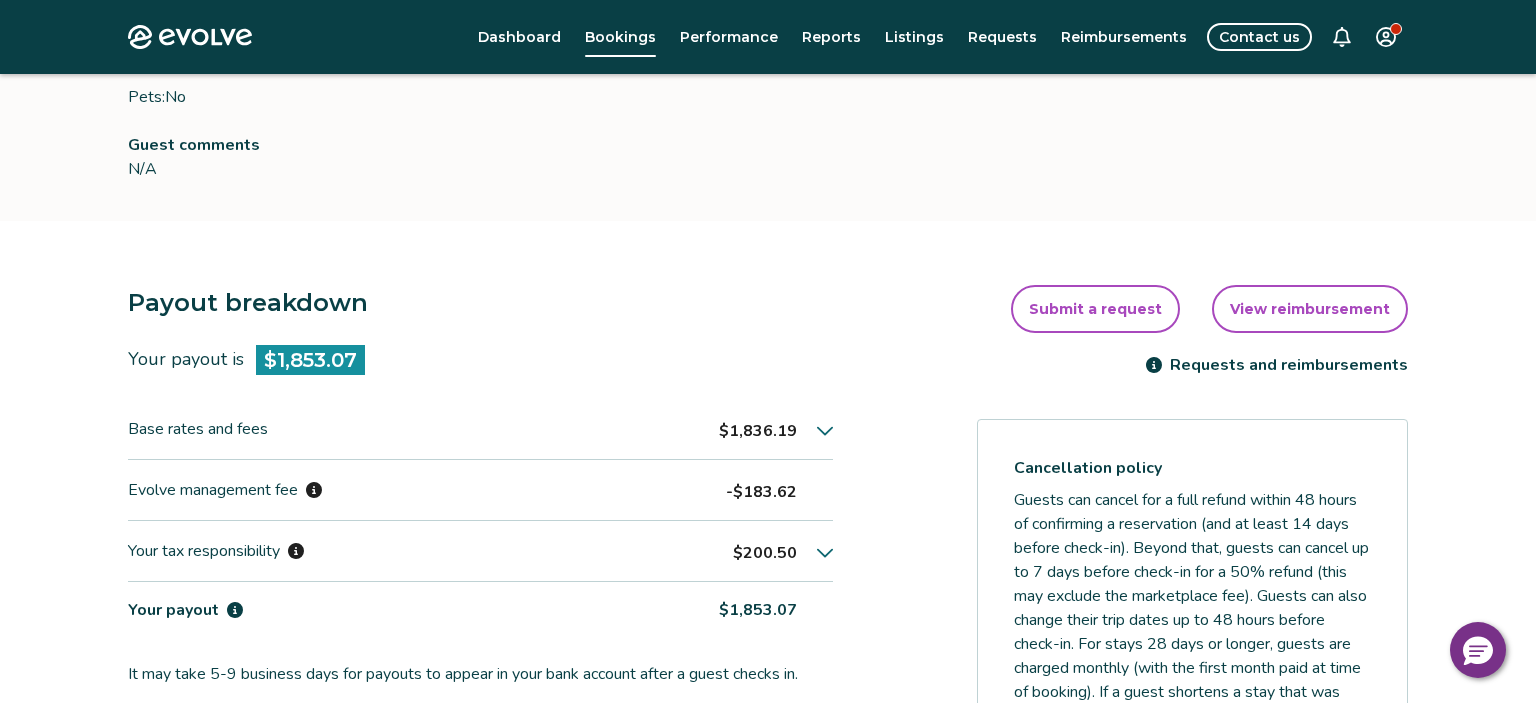 click on "View reimbursement" at bounding box center (1310, 309) 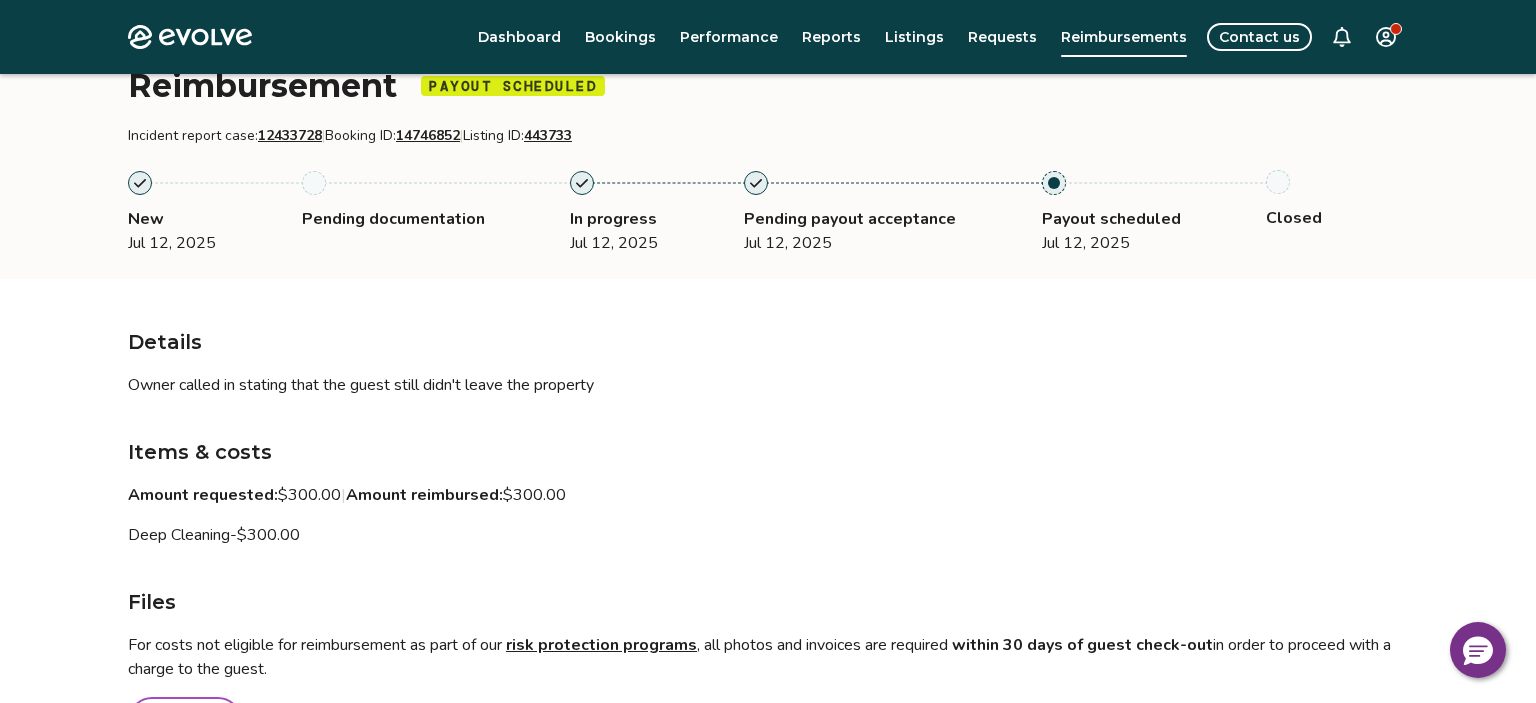 scroll, scrollTop: 14, scrollLeft: 0, axis: vertical 